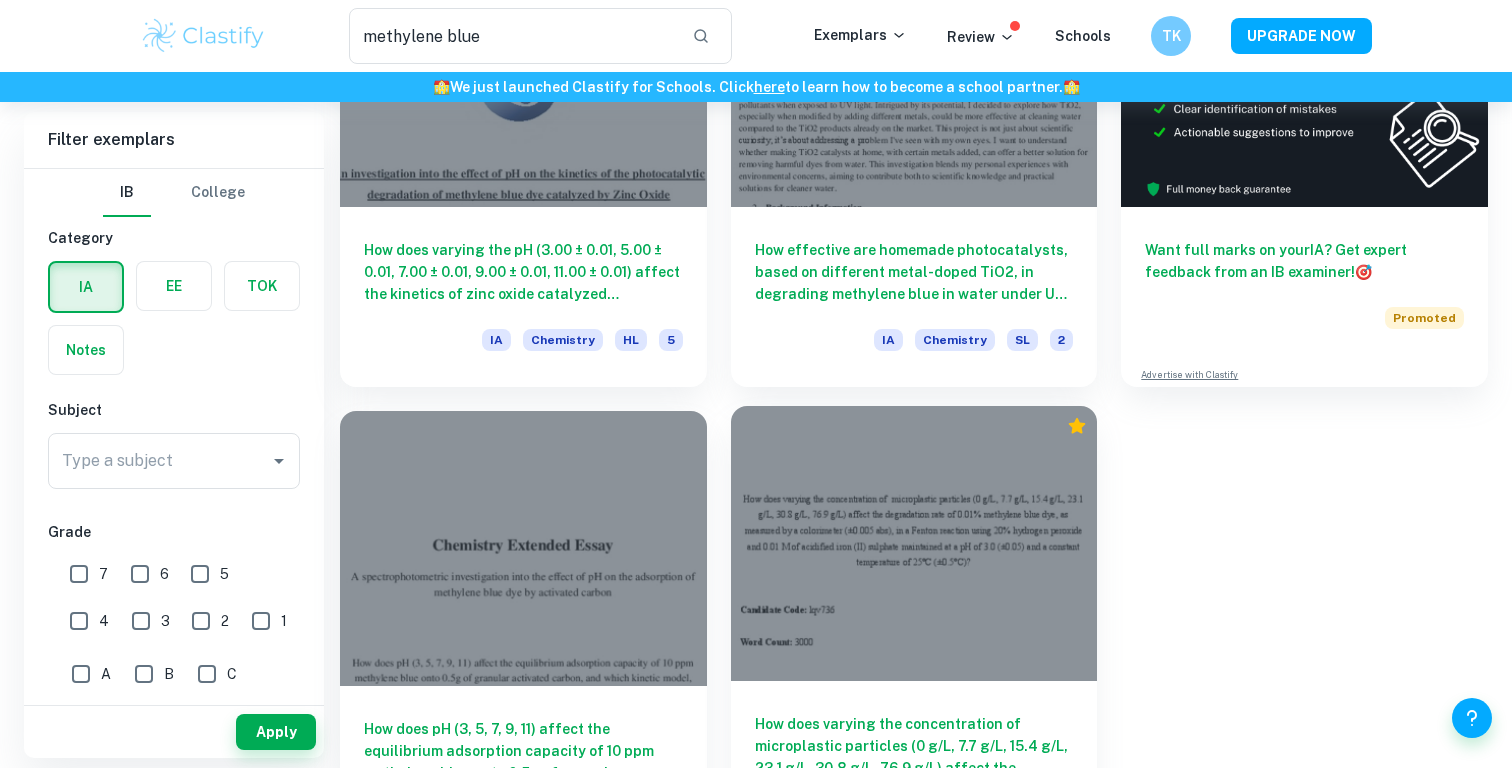 scroll, scrollTop: 287, scrollLeft: 0, axis: vertical 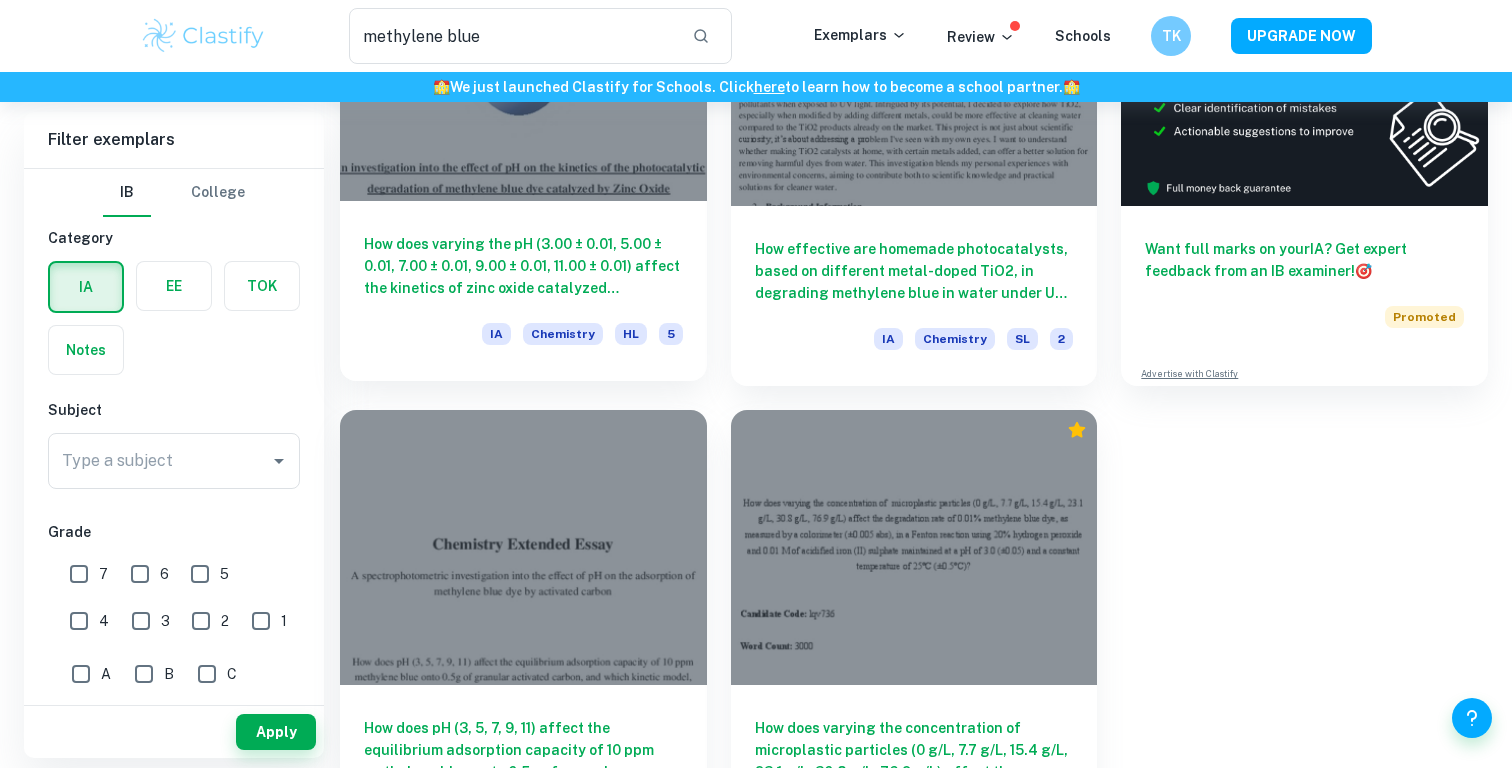 click on "How does varying the pH (3.00 ± 0.01, 5.00 ± 0.01, 7.00 ± 0.01, 9.00 ± 0.01, 11.00 ± 0.01) affect the kinetics of zinc oxide catalyzed photodegradation of methylene blue dye solution?" at bounding box center (523, 266) 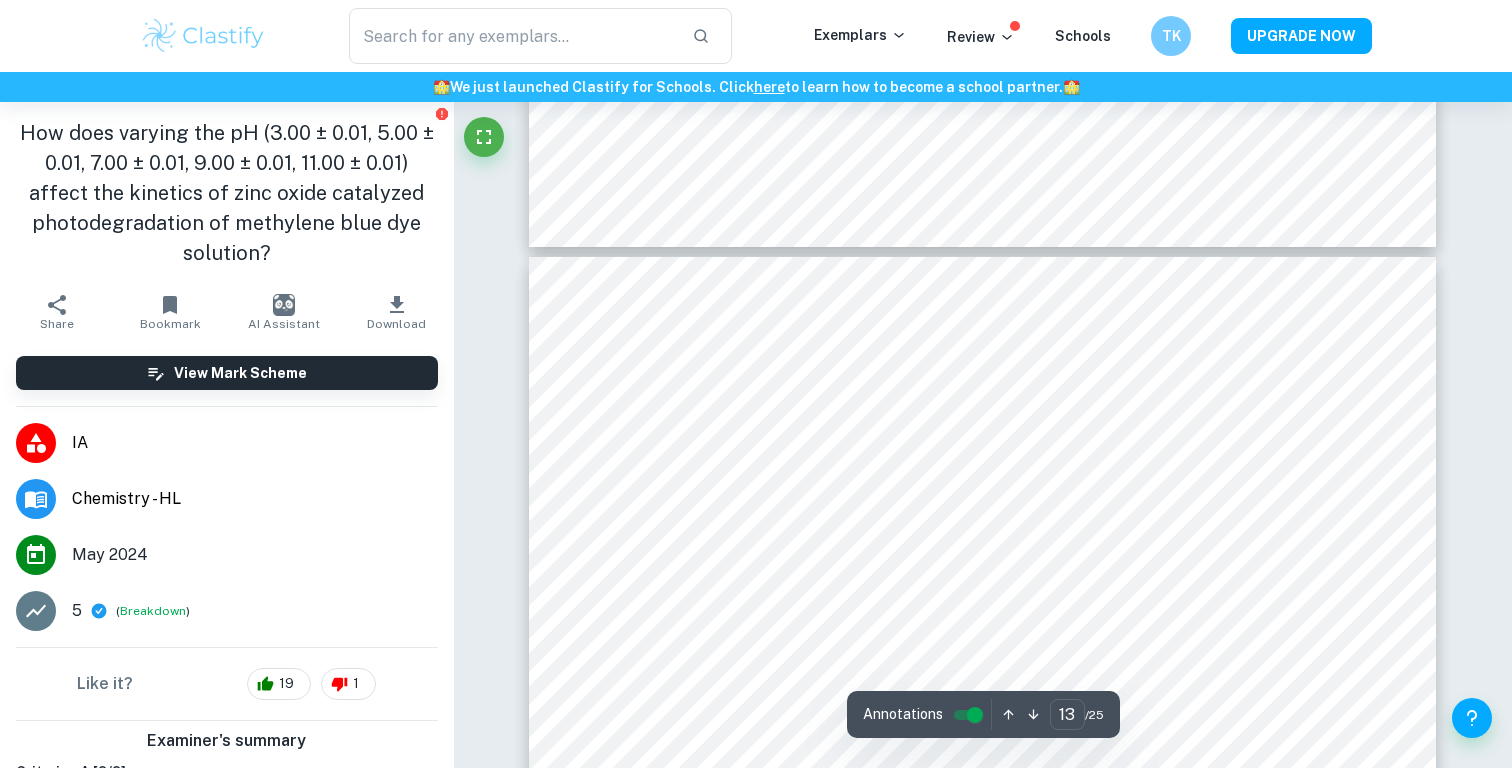 scroll, scrollTop: 14515, scrollLeft: 0, axis: vertical 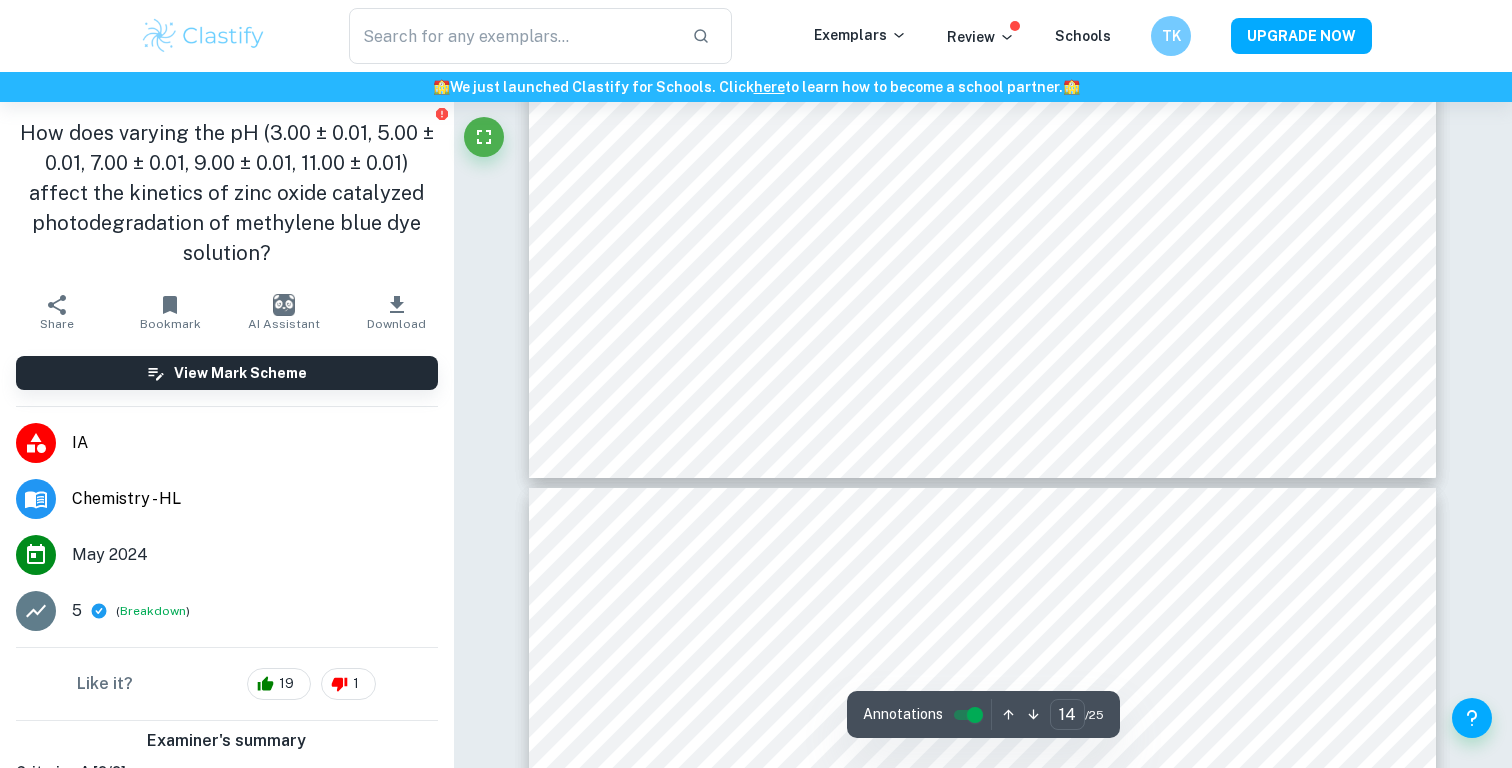 type on "13" 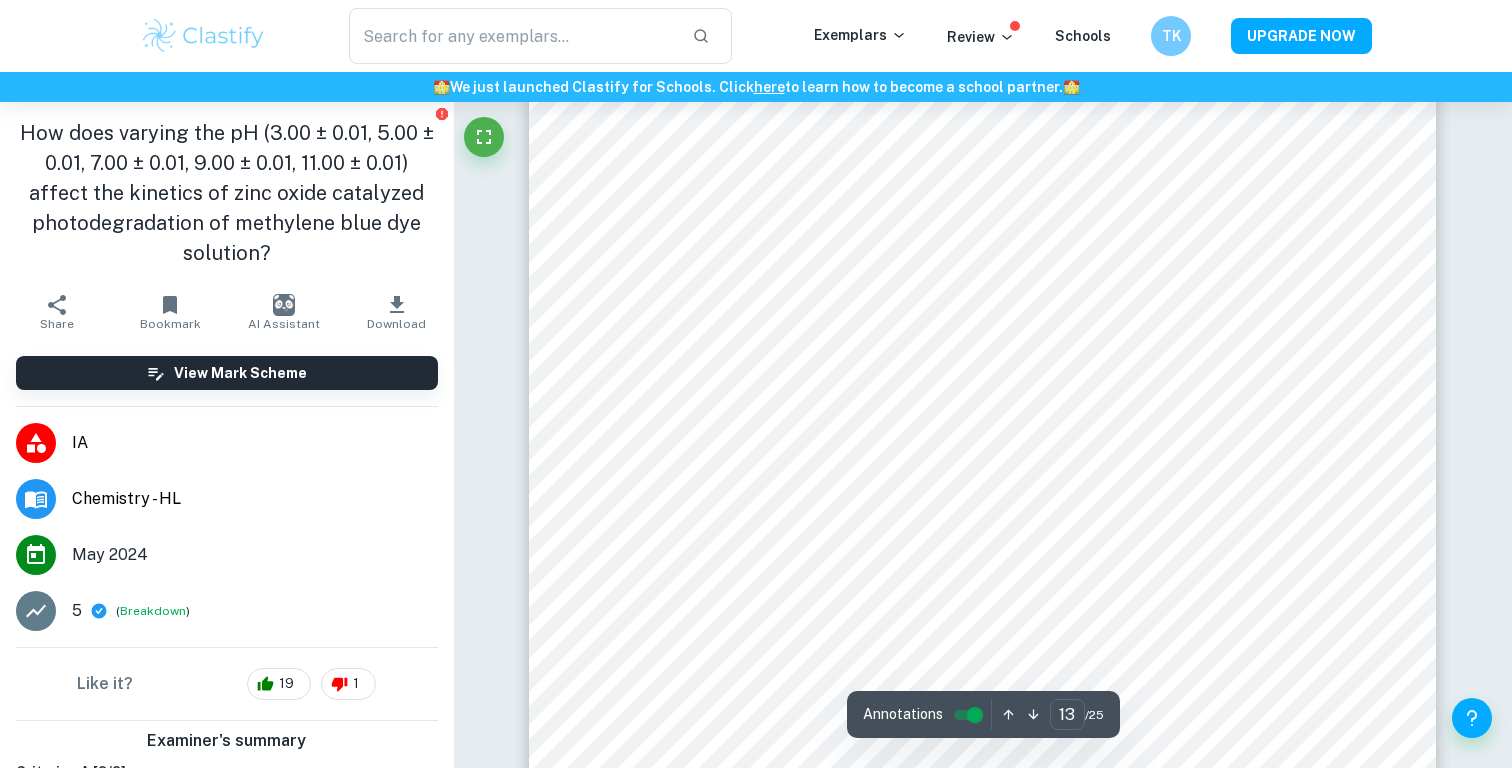 scroll, scrollTop: 15224, scrollLeft: 0, axis: vertical 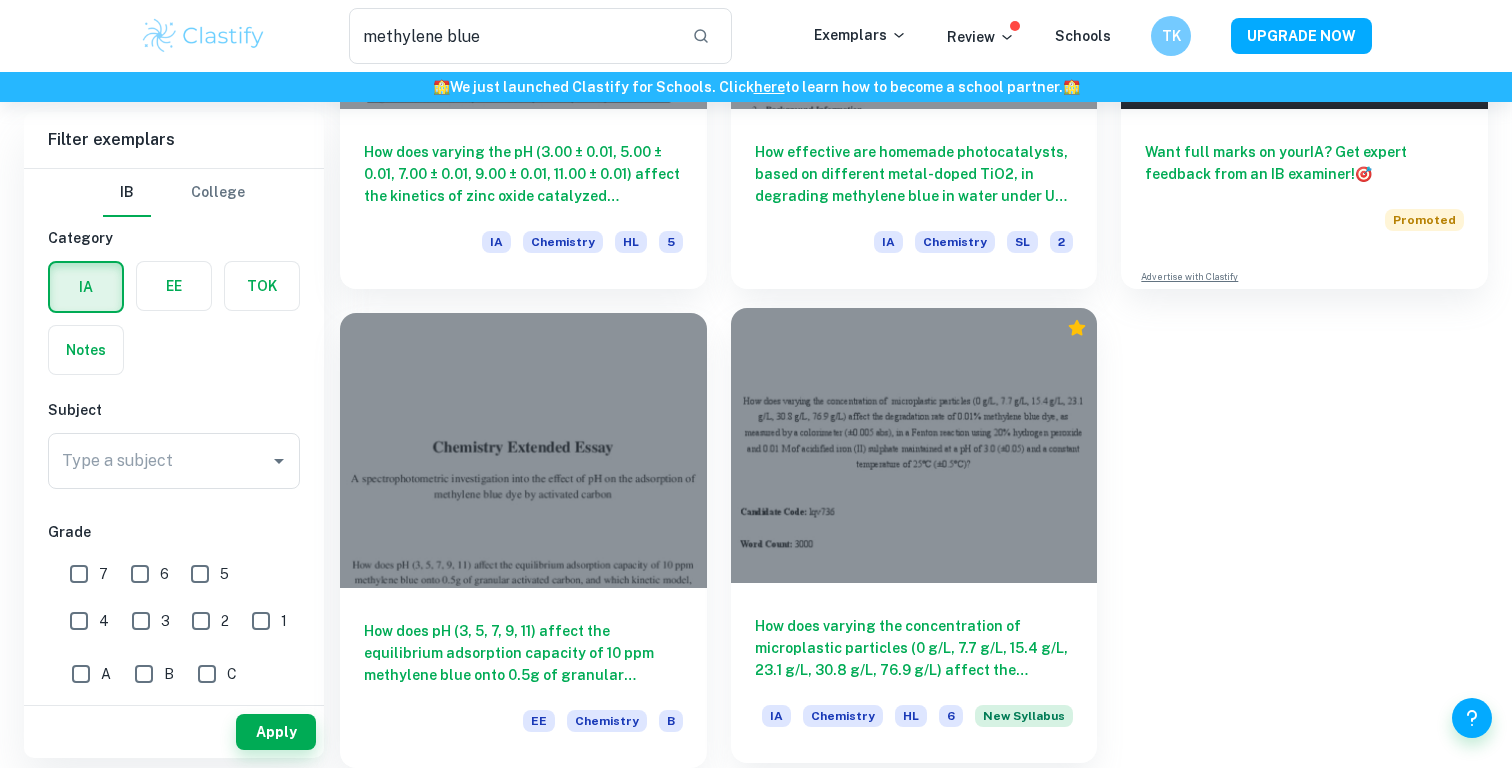click on "How does varying the concentration of  microplastic particles (0 g/L, 7.7 g/L, 15.4 g/L, 23.1  g/L, 30.8 g/L, 76.9 g/L) affect the degradation rate of 0.01% methylene blue dye, as  measured by a colorimeter (±0.005 abs), in a Fenton reaction using 20% hydrogen peroxide  and 0.01 M of acidified iron (II) sulphate maintained at a pH of 3.0 (±0.05) and a constant  temperature of 25°C (±0.5°C)?" at bounding box center (914, 648) 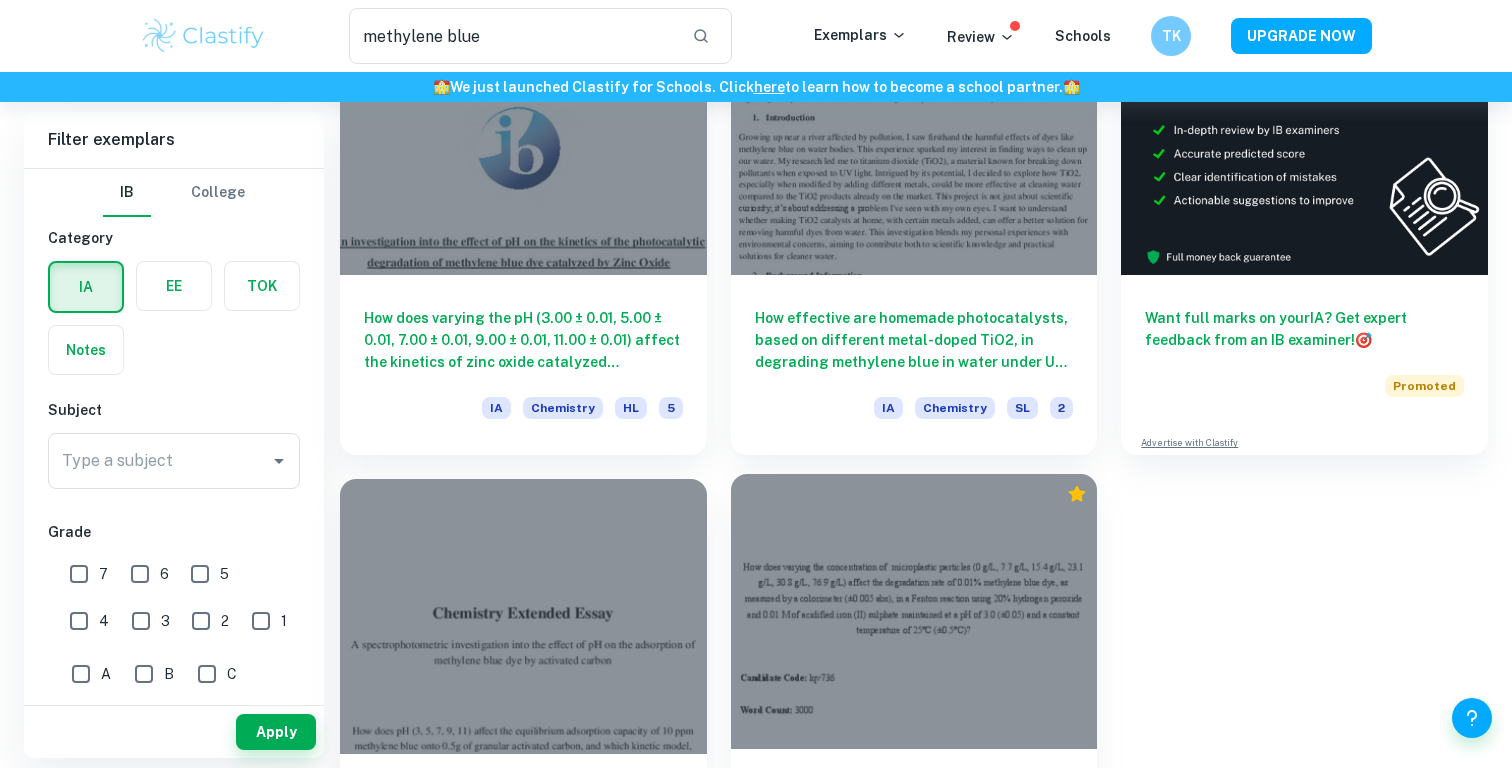 scroll, scrollTop: 0, scrollLeft: 0, axis: both 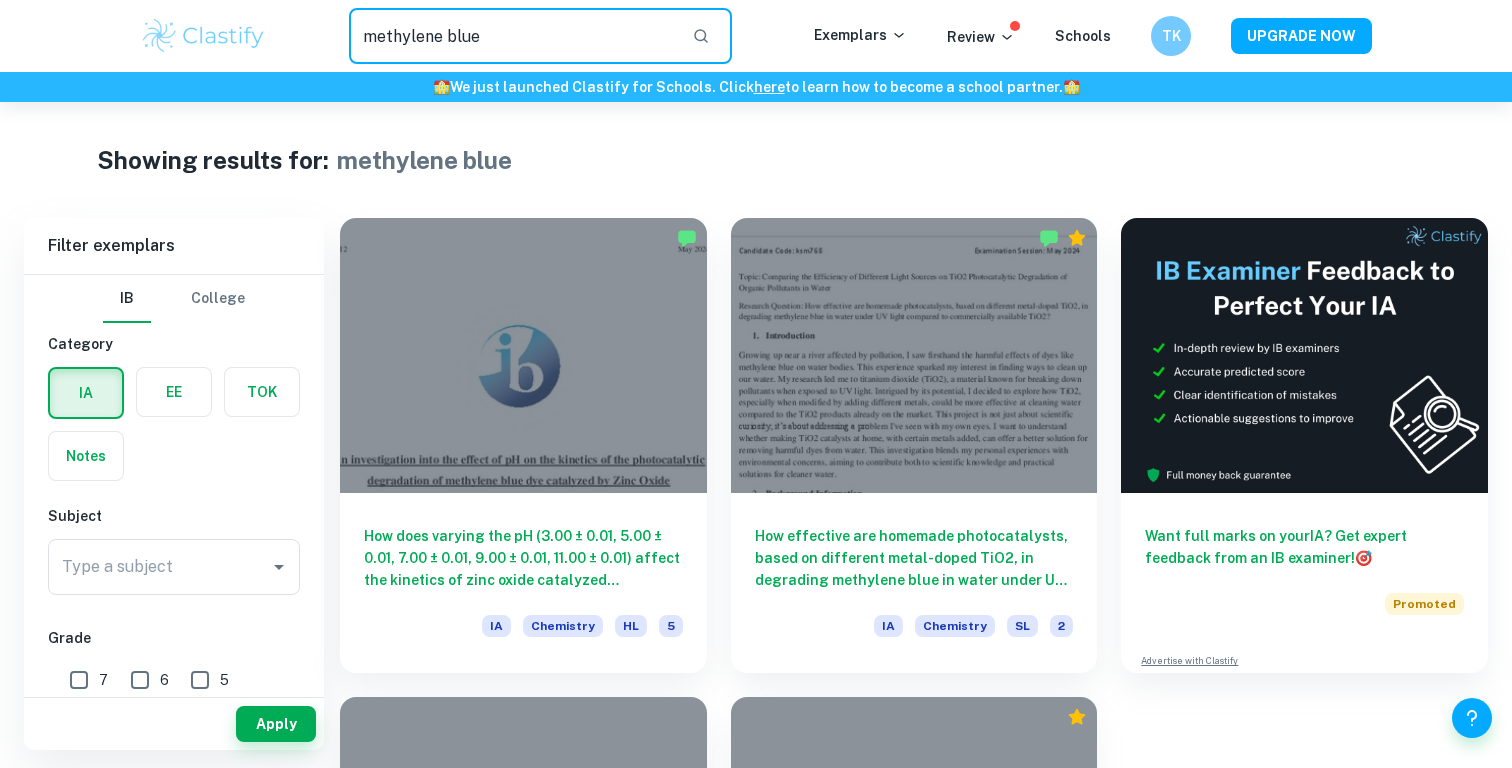 drag, startPoint x: 533, startPoint y: 59, endPoint x: 253, endPoint y: 35, distance: 281.0267 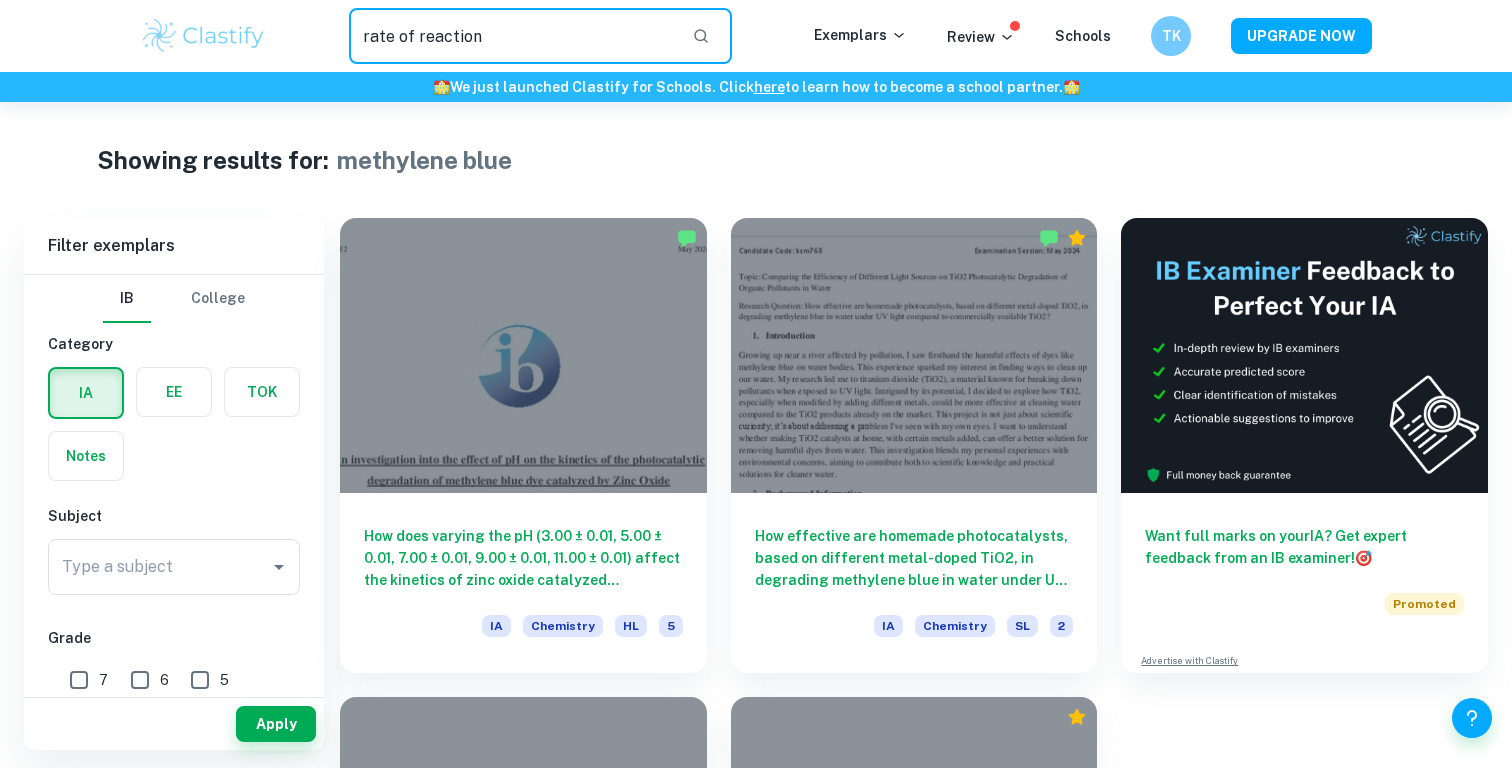 type on "rate of reaction" 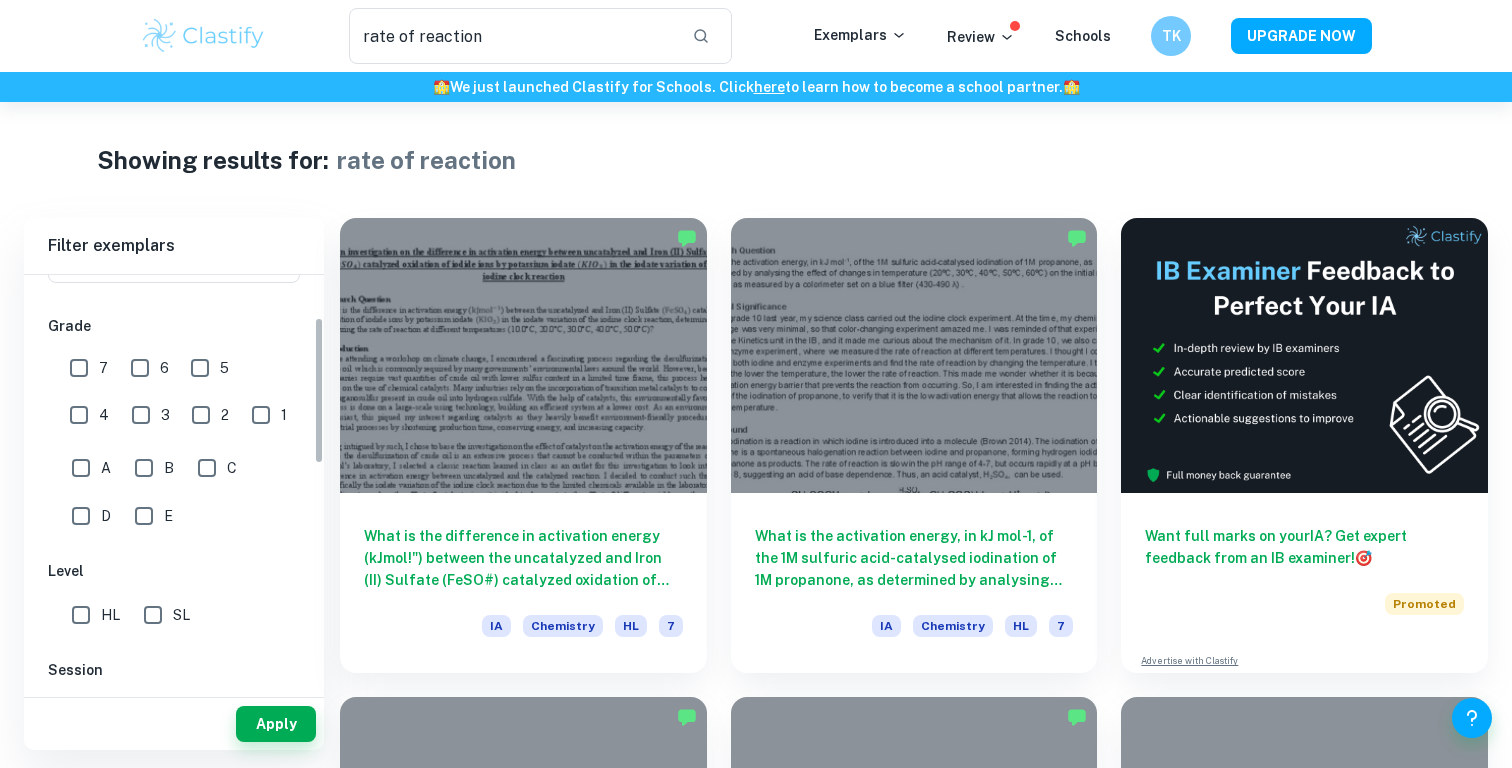 scroll, scrollTop: 303, scrollLeft: 0, axis: vertical 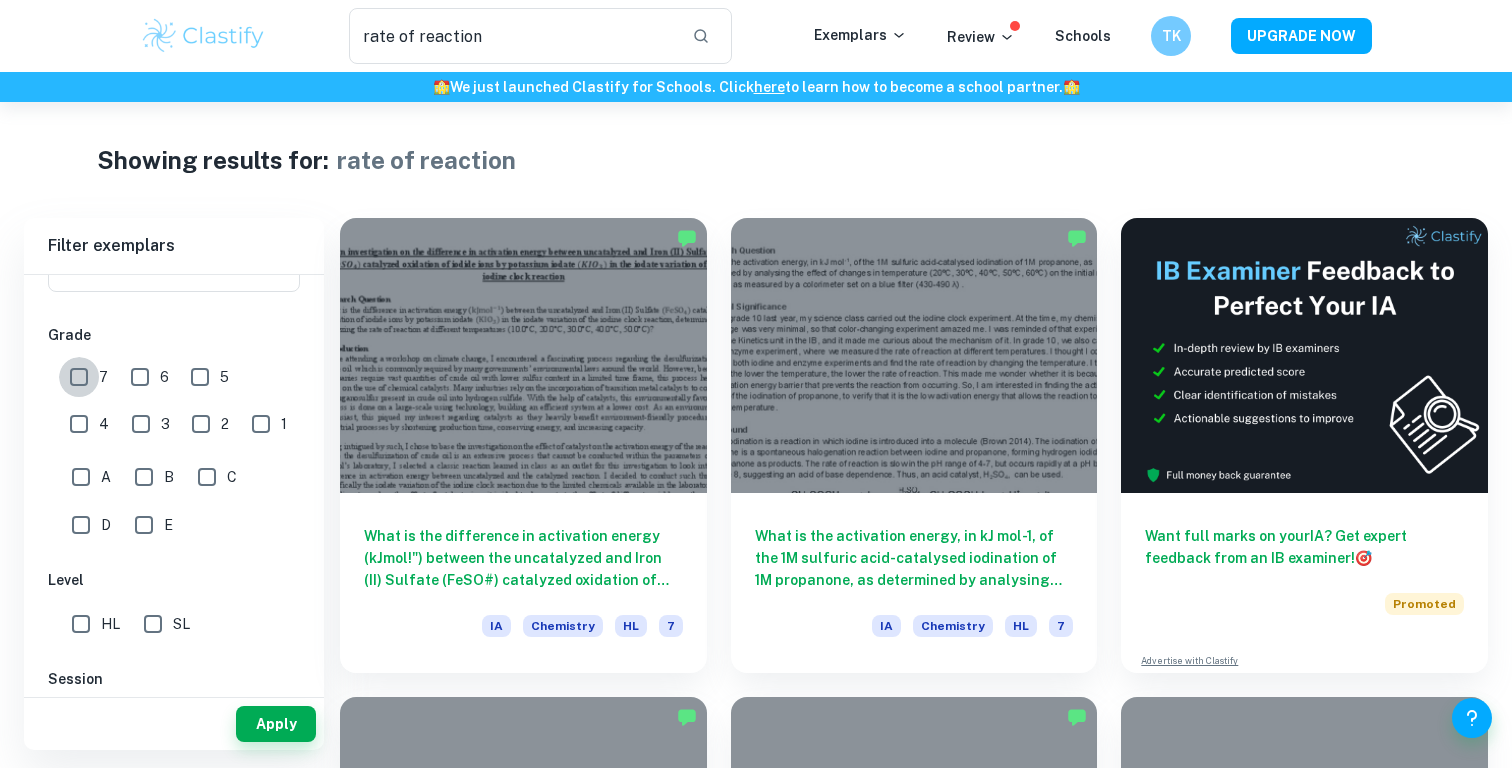 click on "7" at bounding box center [79, 377] 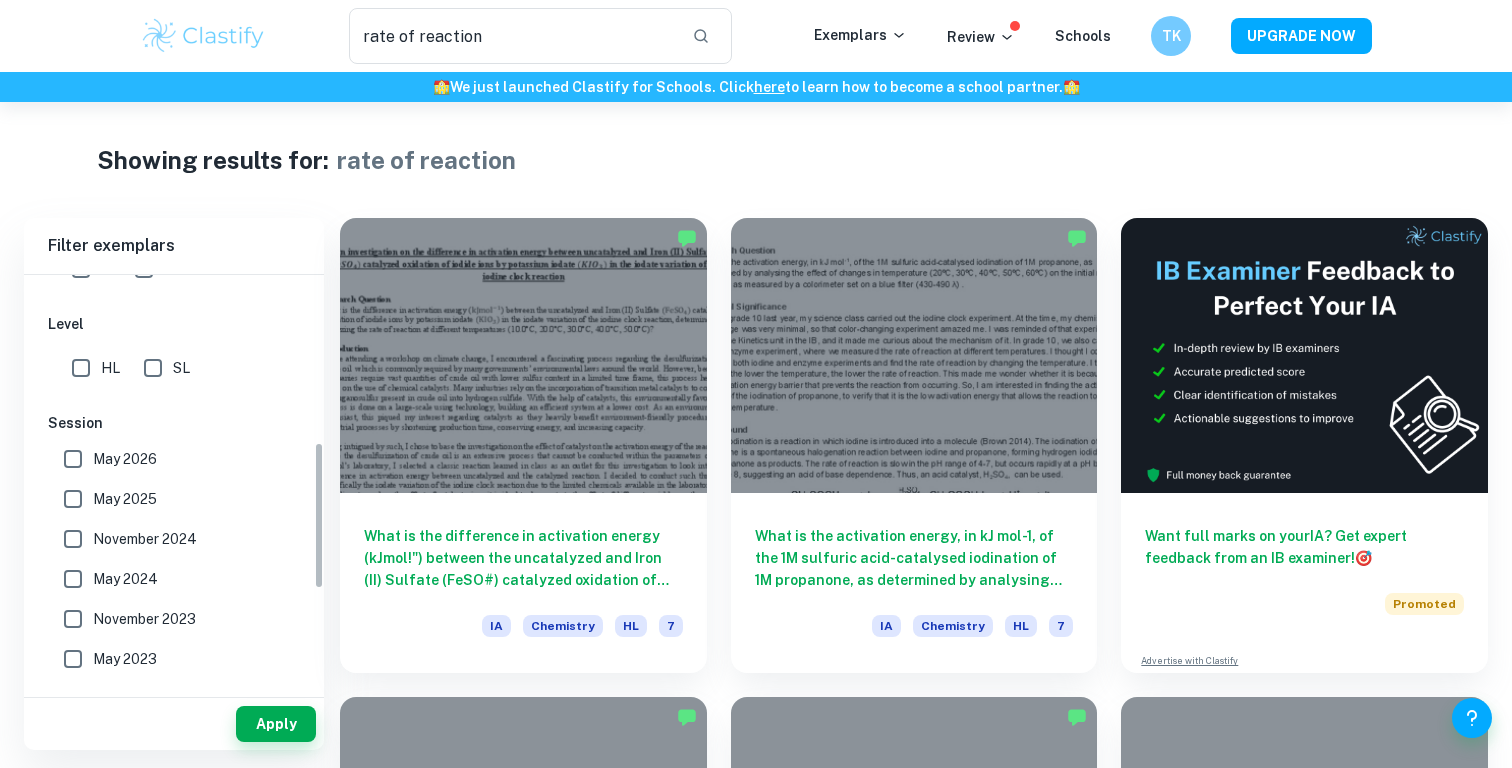 scroll, scrollTop: 566, scrollLeft: 0, axis: vertical 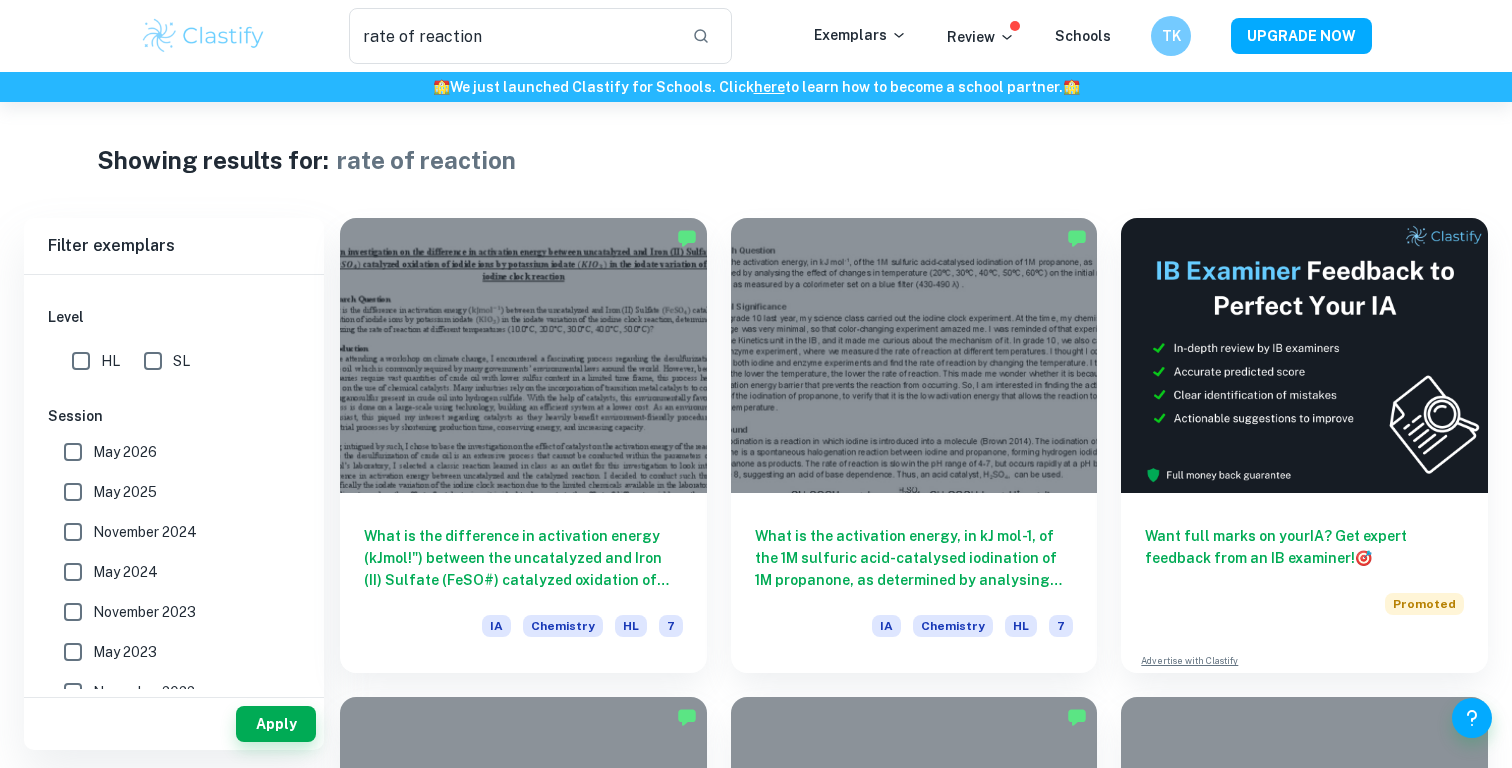 click on "May 2026" at bounding box center [125, 452] 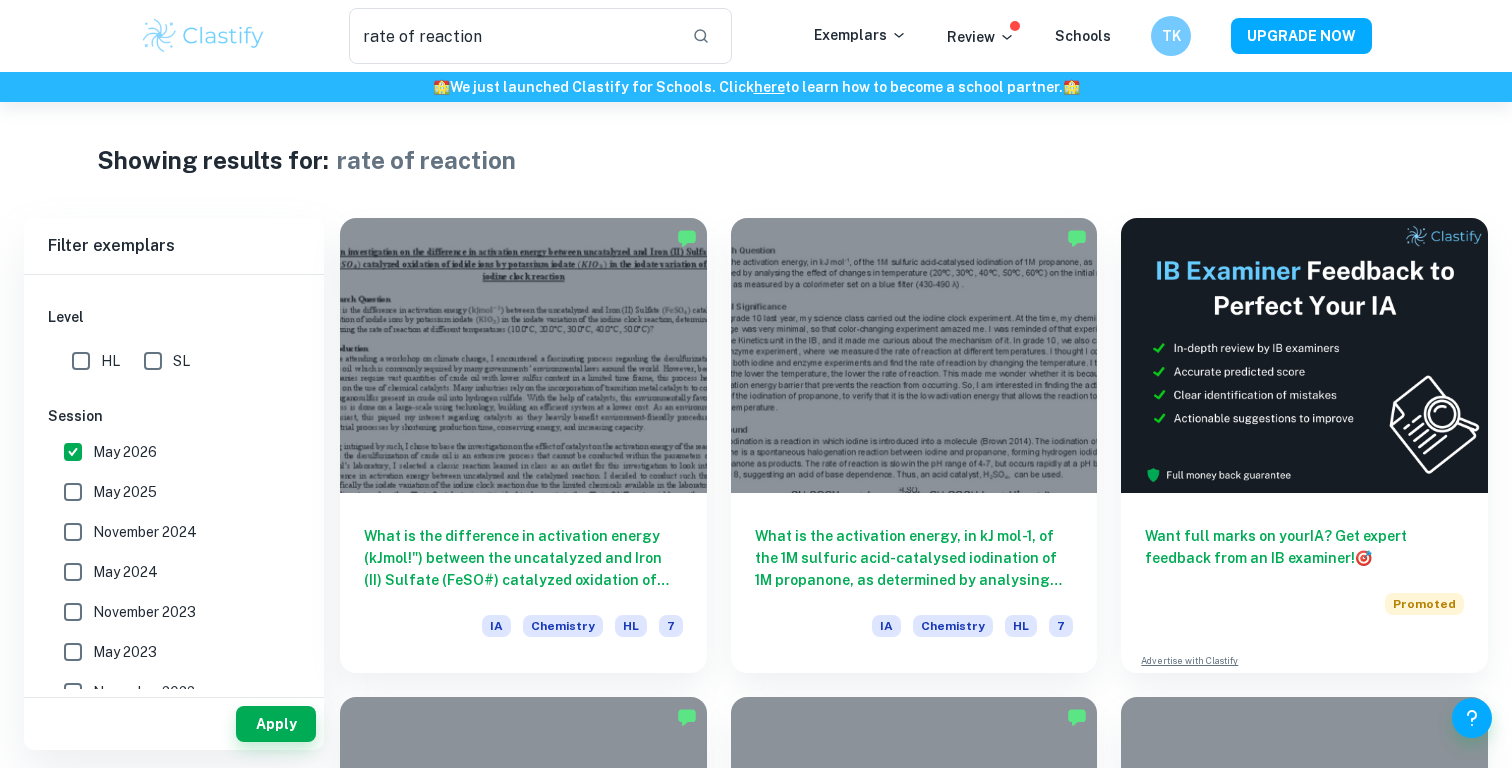 click on "May 2025" at bounding box center [168, 492] 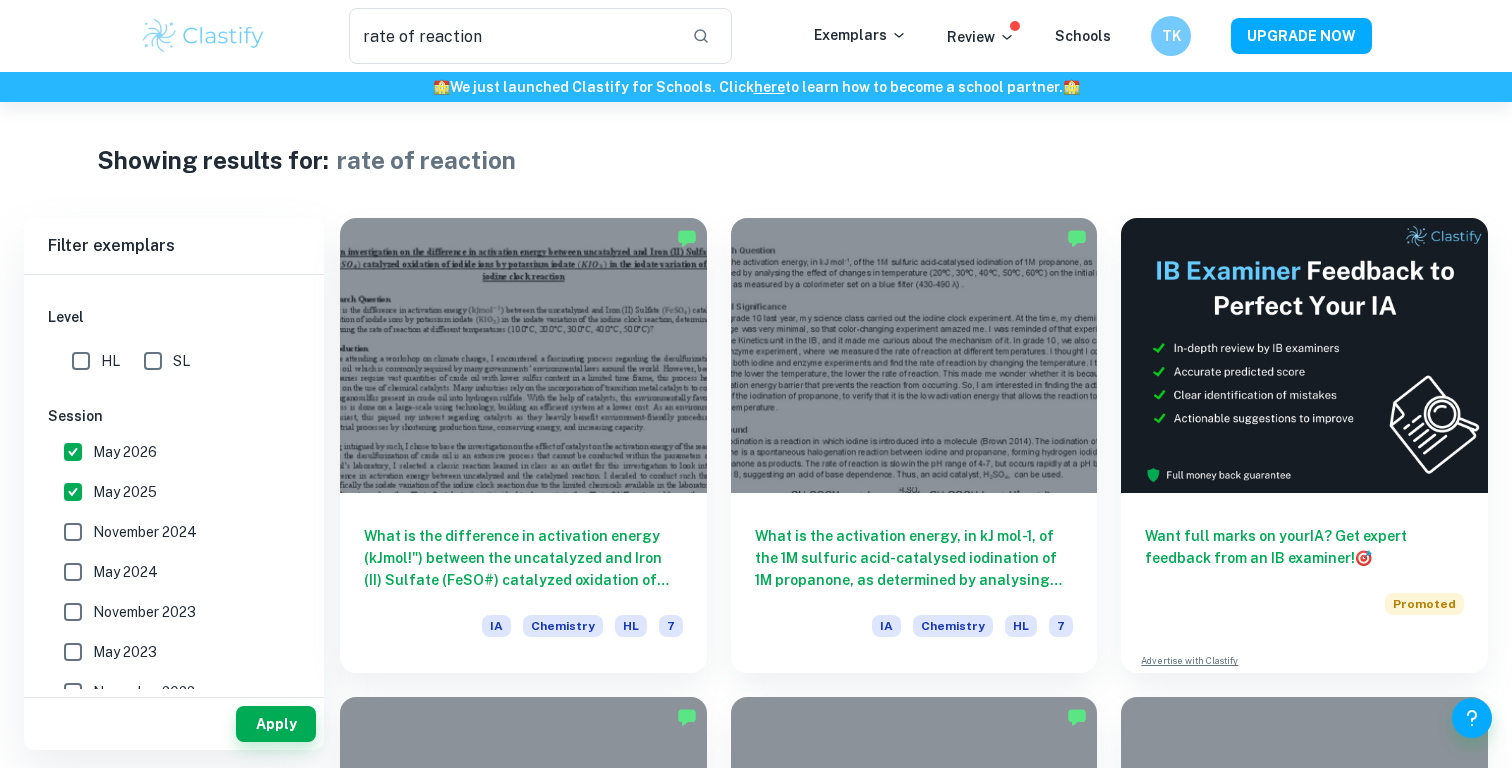 click on "November 2024" at bounding box center [145, 532] 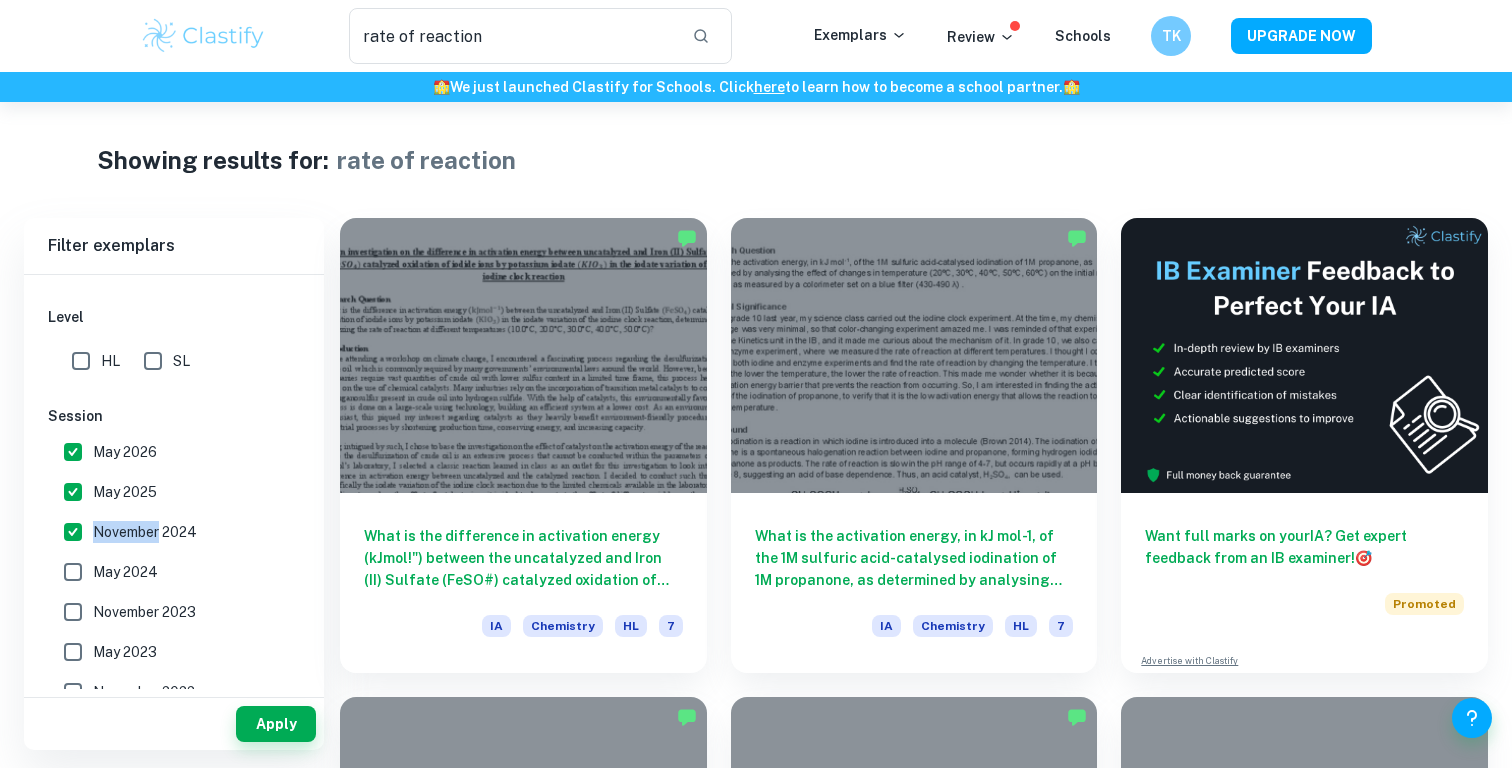 click on "November 2024" at bounding box center (145, 532) 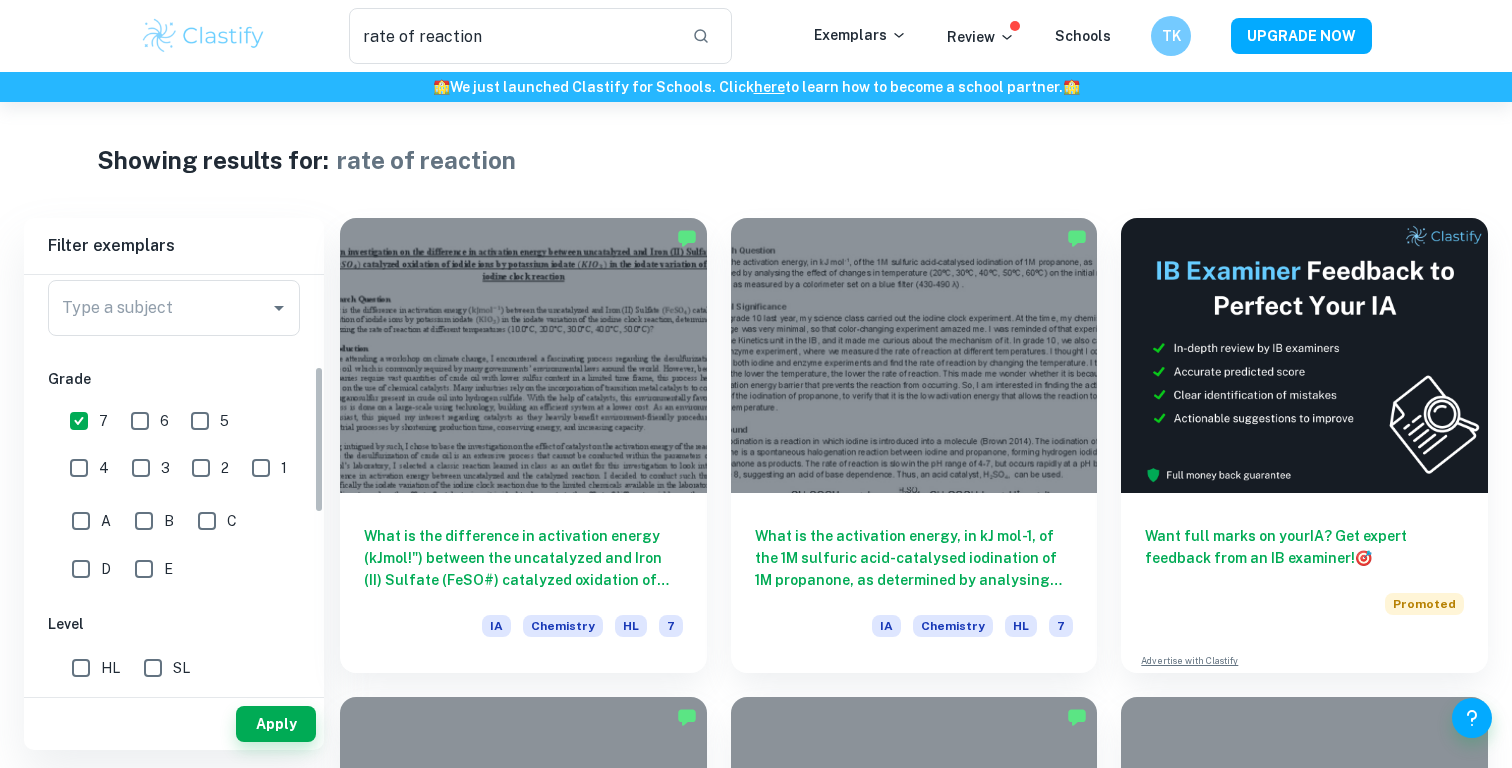 scroll, scrollTop: 256, scrollLeft: 0, axis: vertical 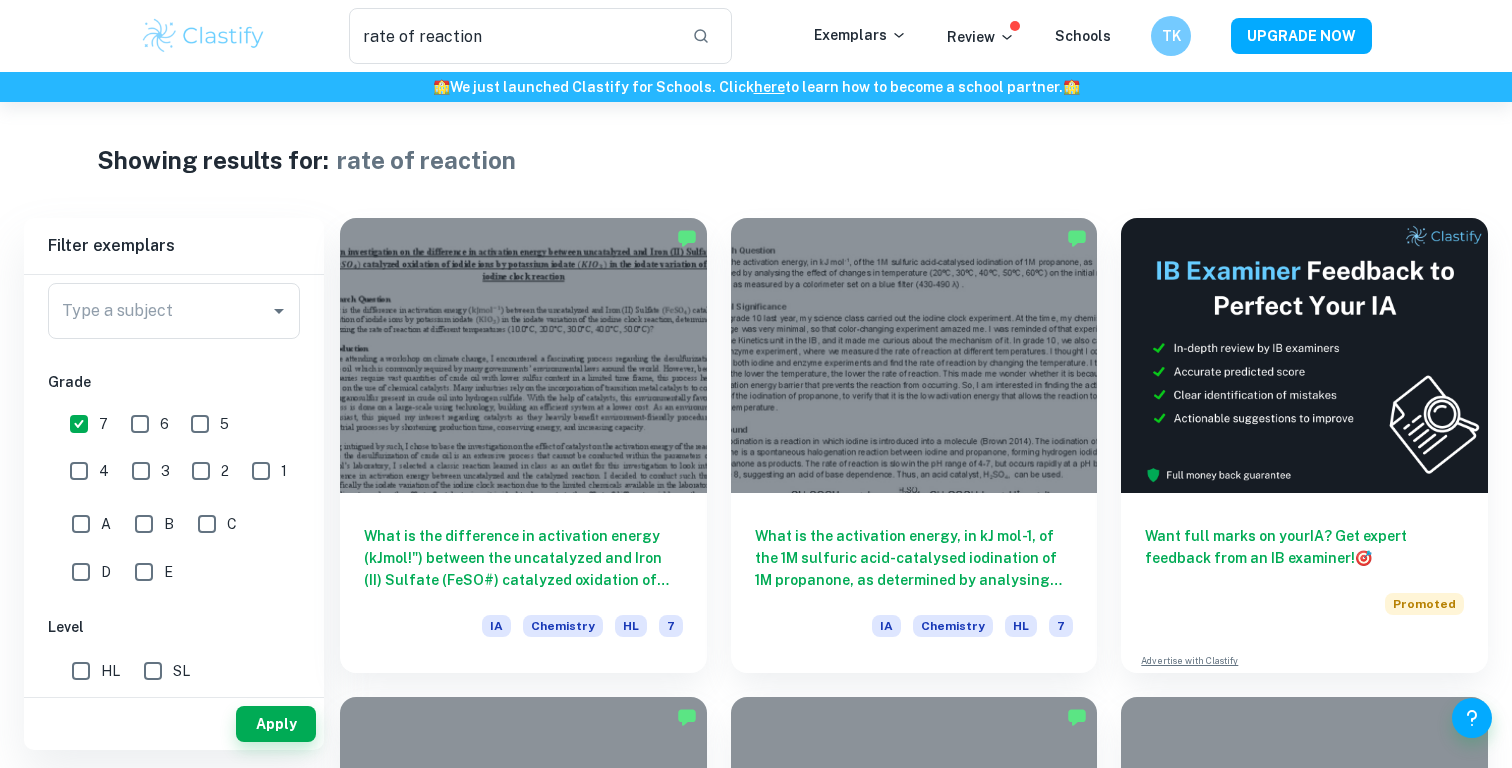 click on "HL" at bounding box center (81, 671) 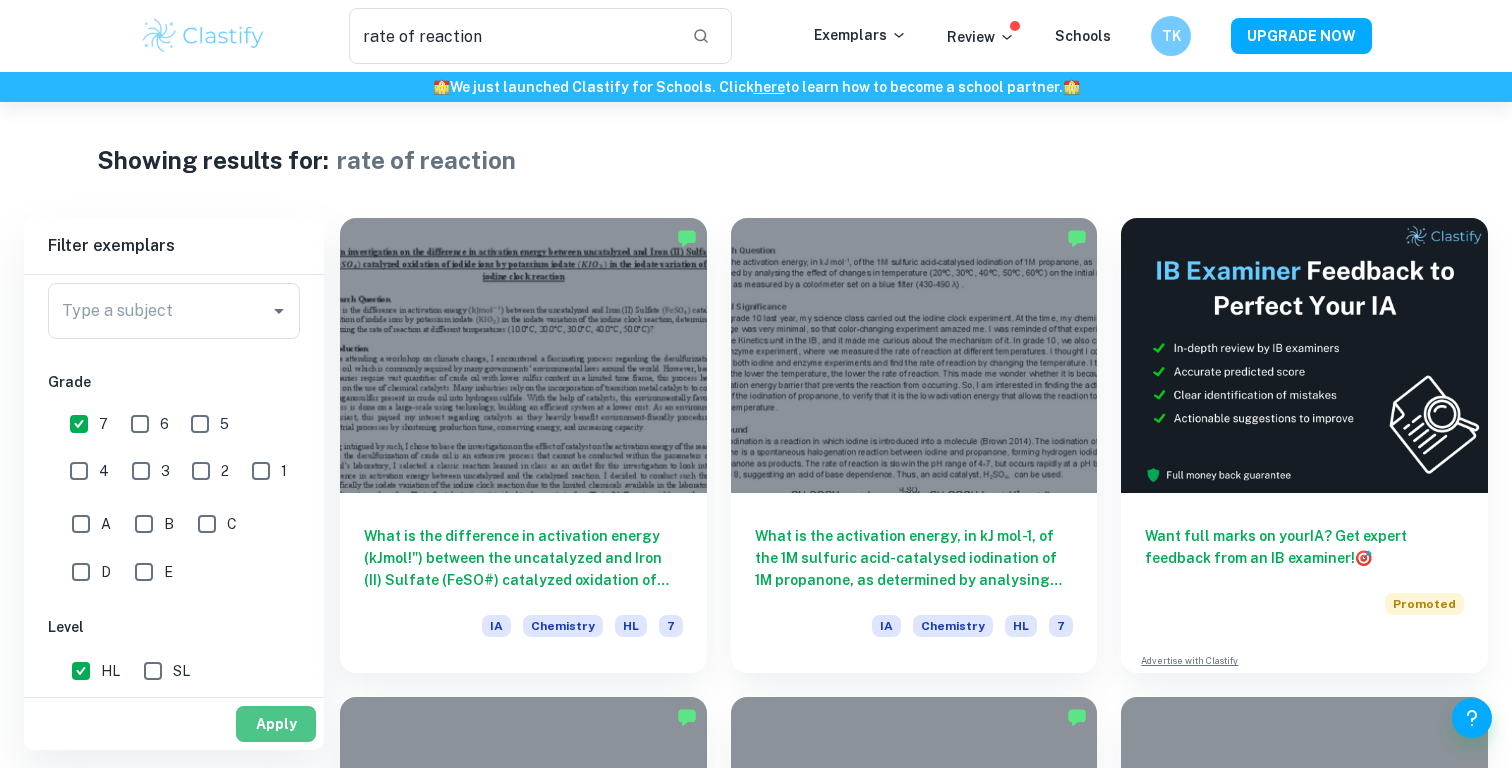 click on "Apply" at bounding box center (276, 724) 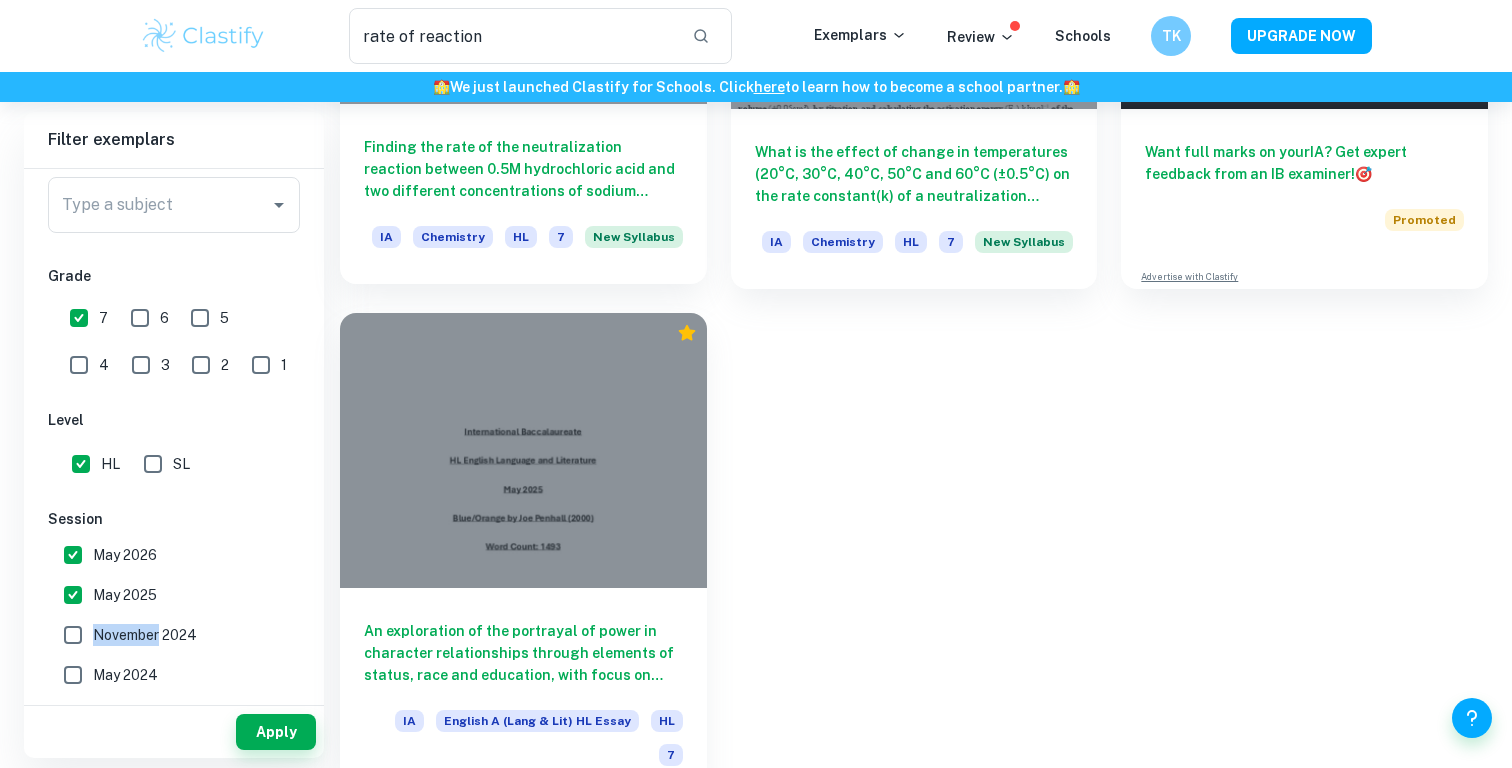 scroll, scrollTop: 0, scrollLeft: 0, axis: both 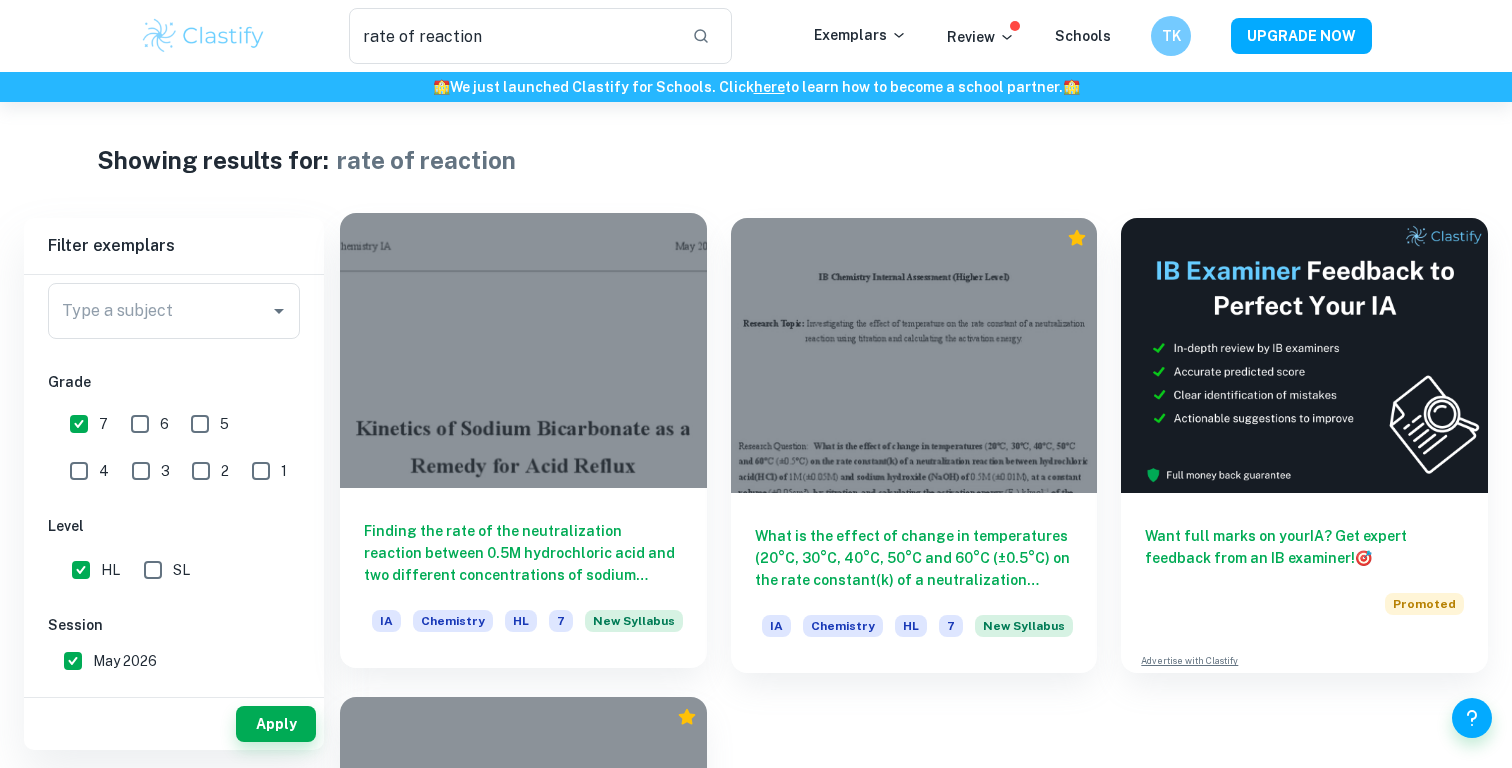 click on "Finding the rate of the neutralization reaction between 0.5M hydrochloric acid and two different concentrations of sodium bicarbonate (0.23M, 0.46M) at different temperatures (27°C, 32°C, 37°C, 42°C, 47°C) by pH metry, hence determining activation energy in kJ mol-1" at bounding box center [523, 553] 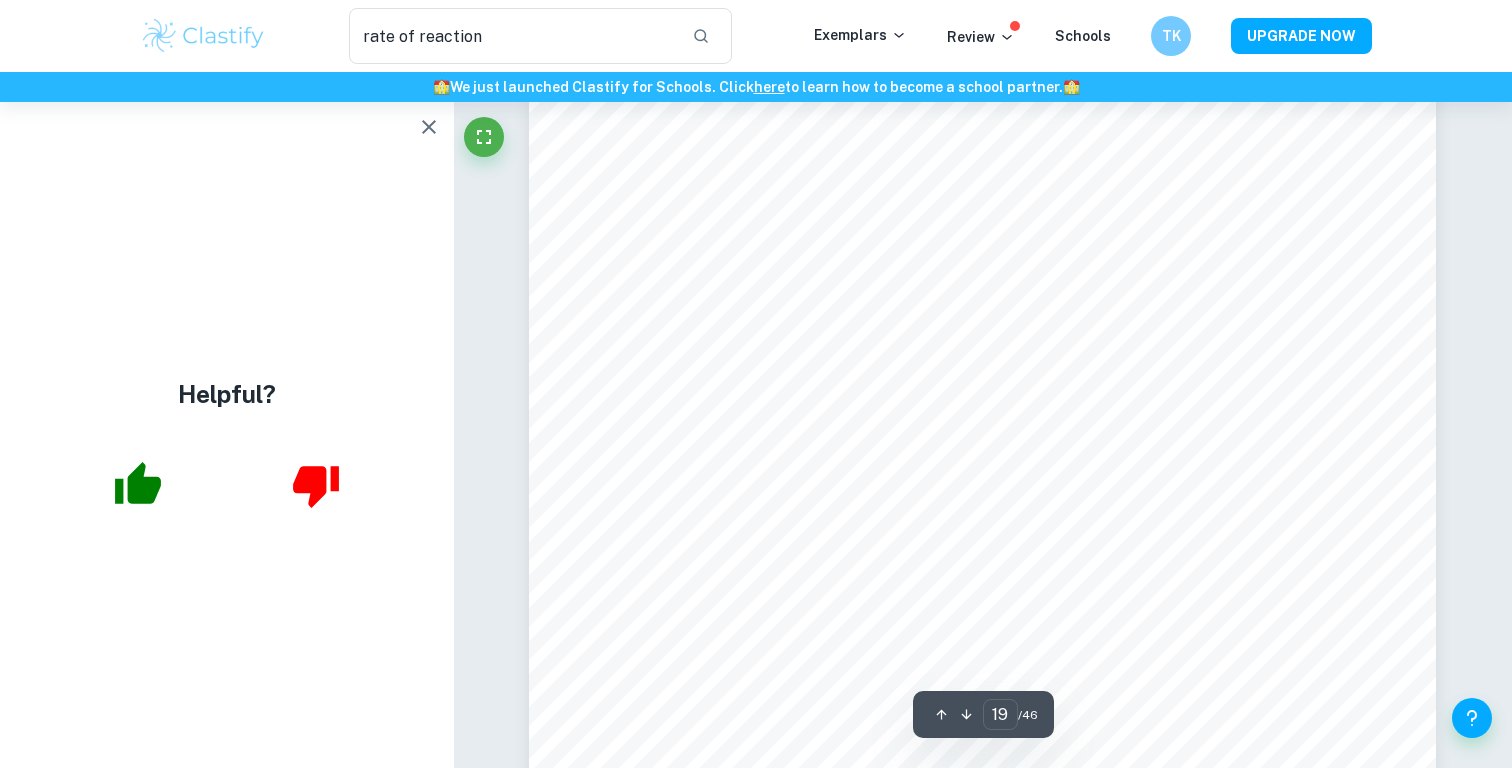 scroll, scrollTop: 21927, scrollLeft: 0, axis: vertical 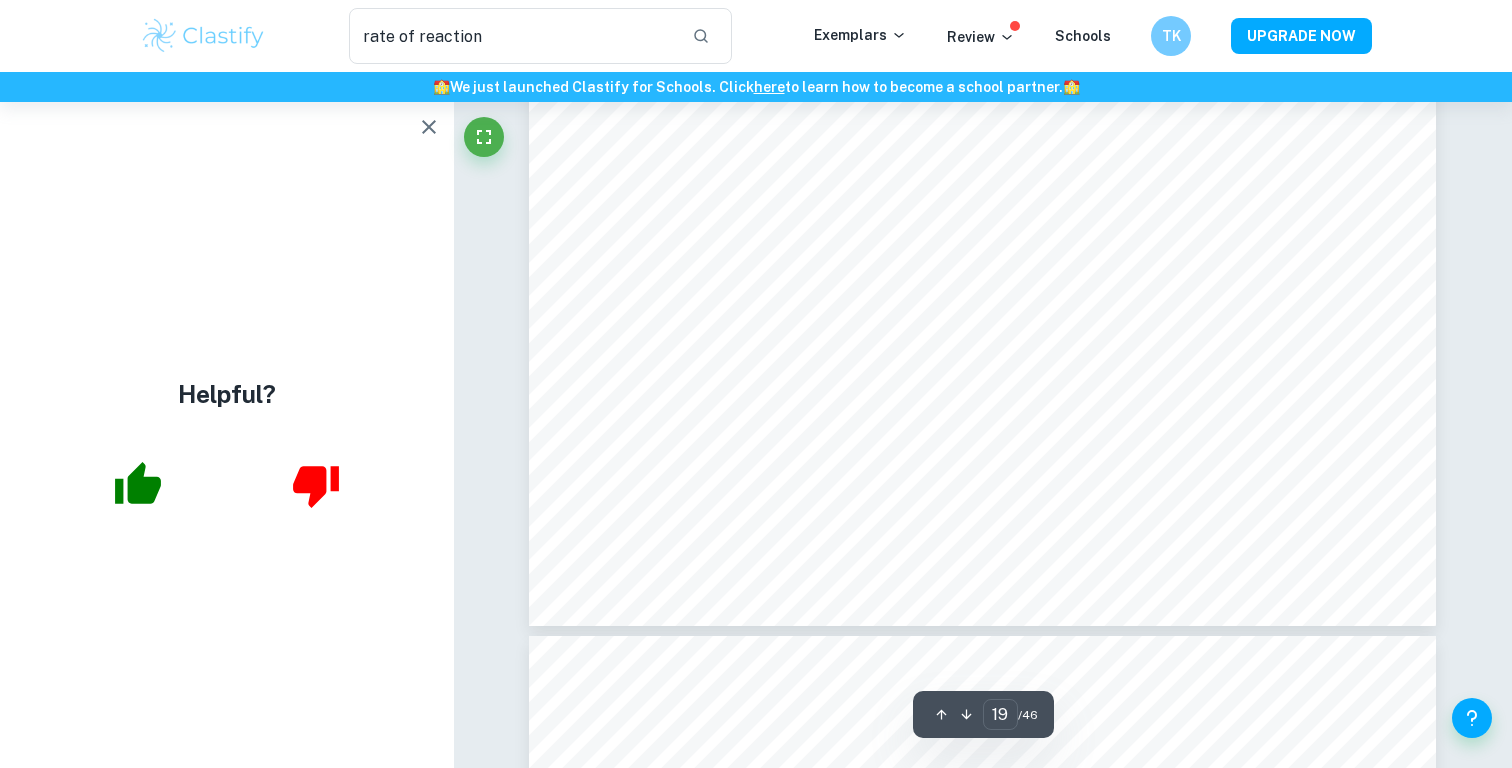 type on "20" 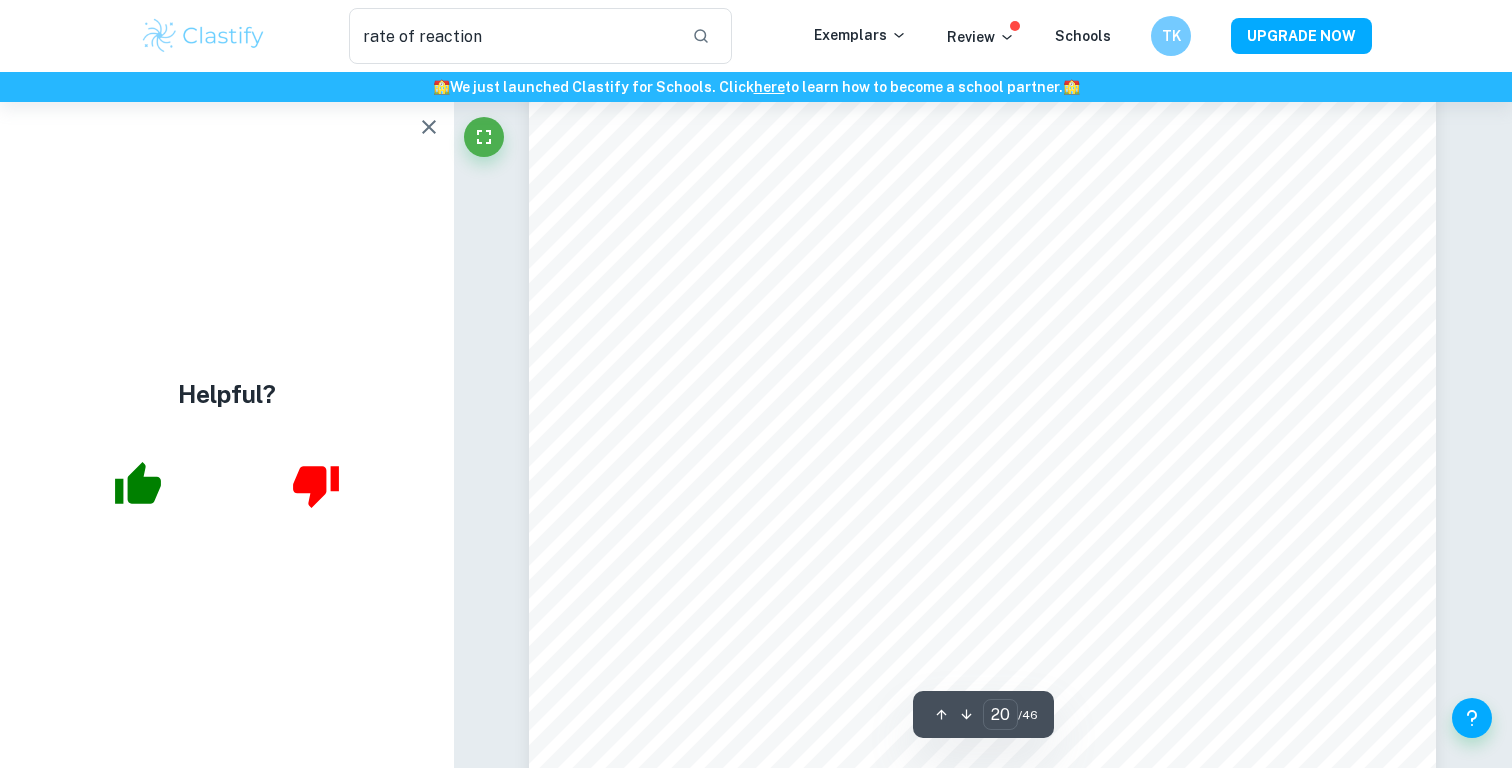 scroll, scrollTop: 23520, scrollLeft: 0, axis: vertical 